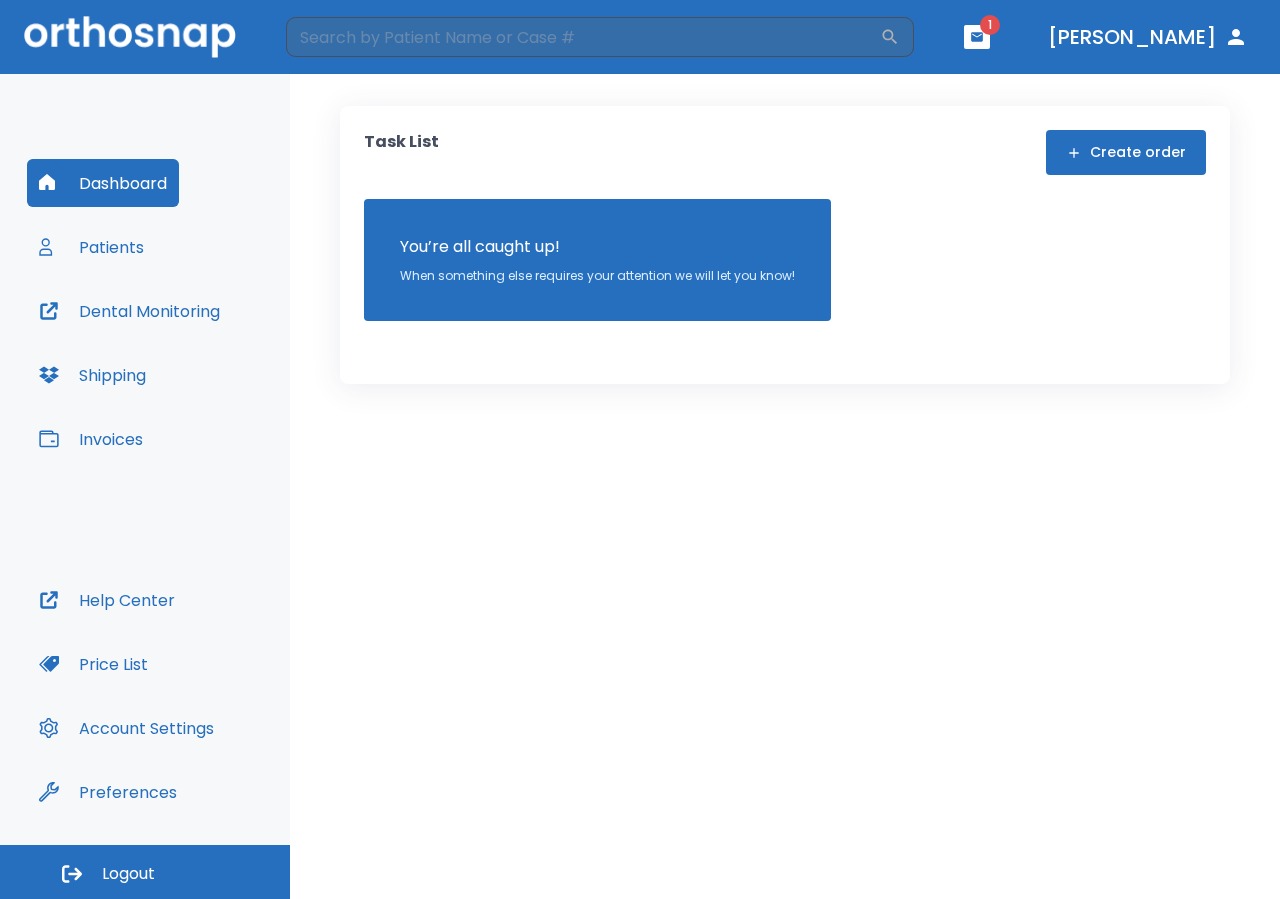 scroll, scrollTop: 0, scrollLeft: 0, axis: both 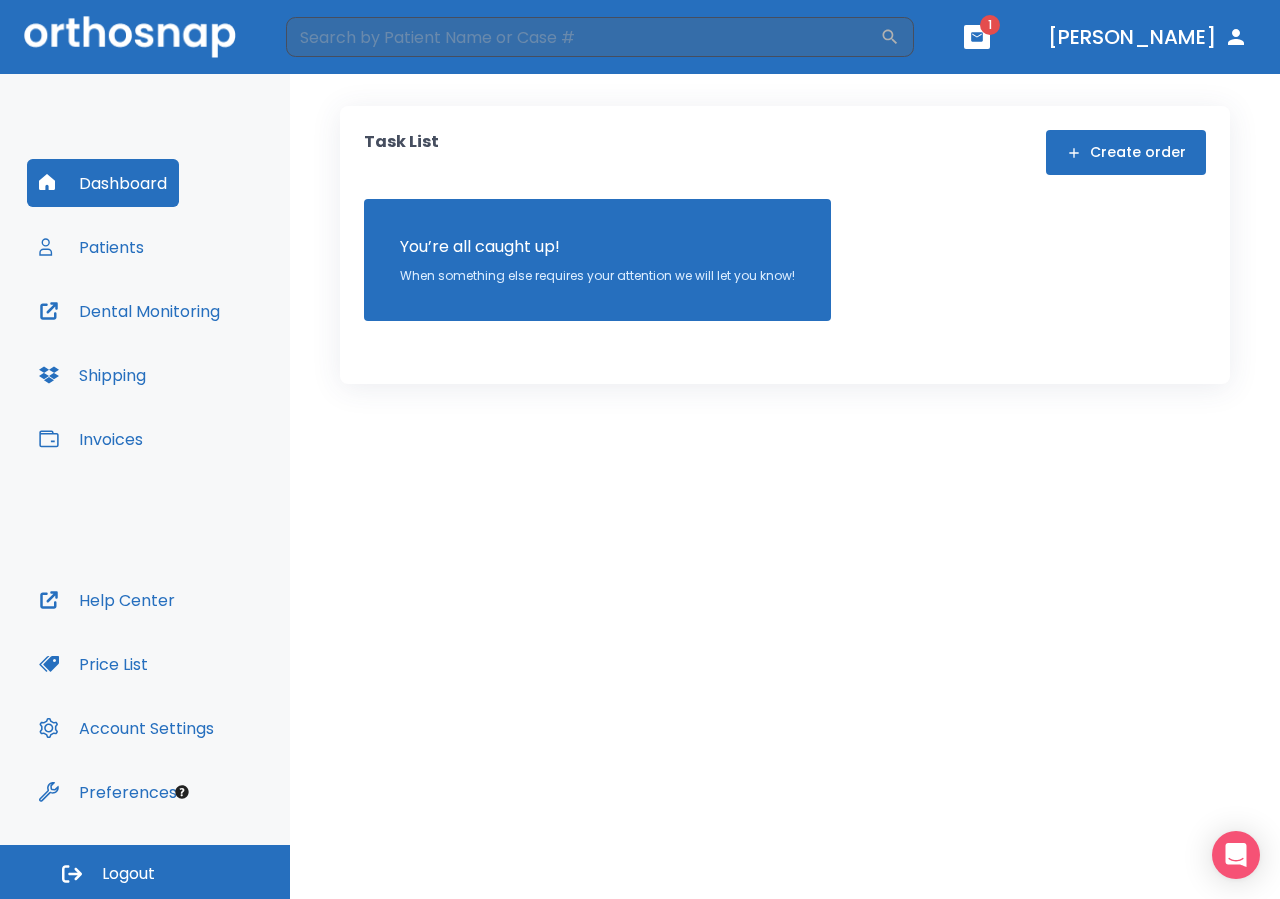 click on "1" at bounding box center [990, 25] 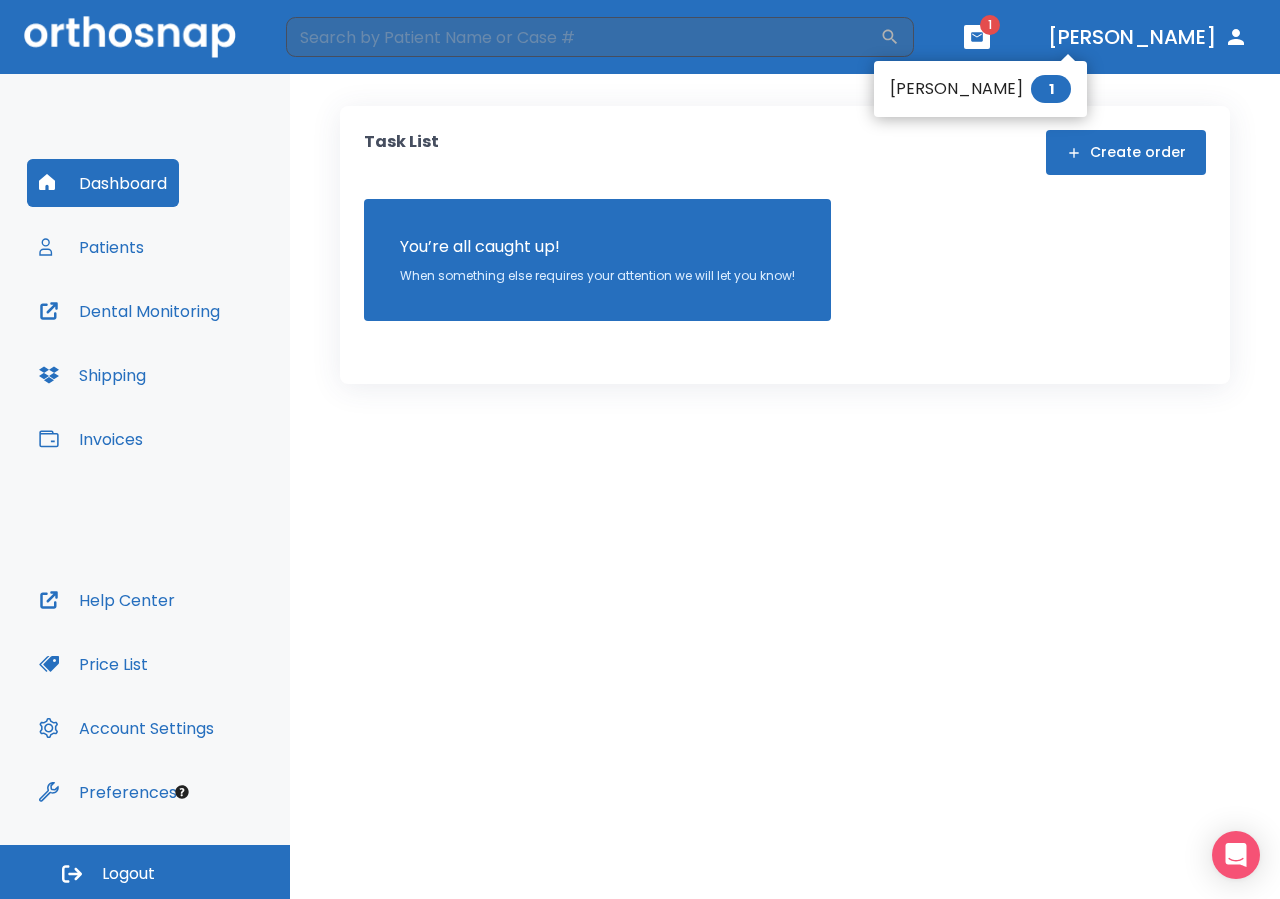 click at bounding box center (640, 449) 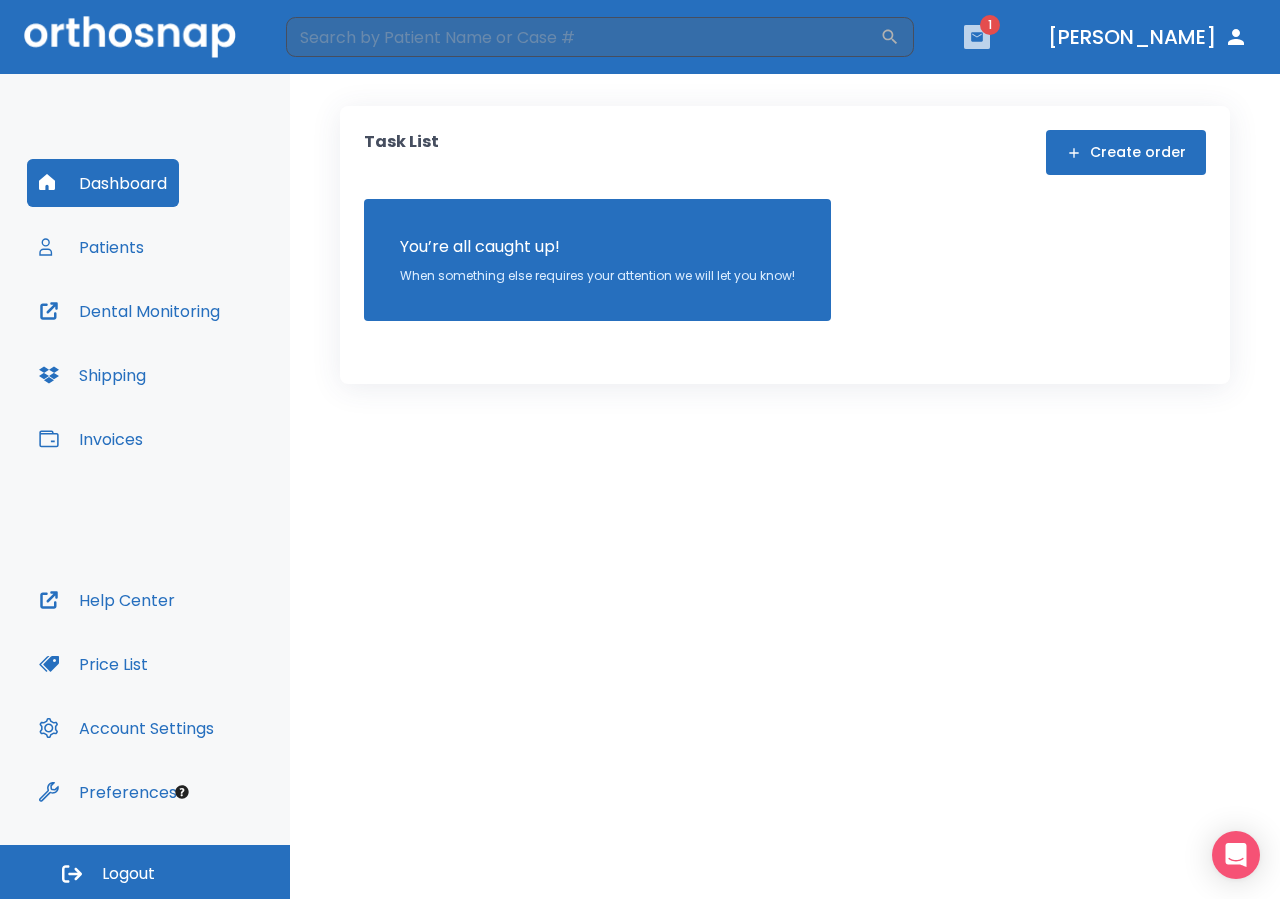 click at bounding box center [977, 37] 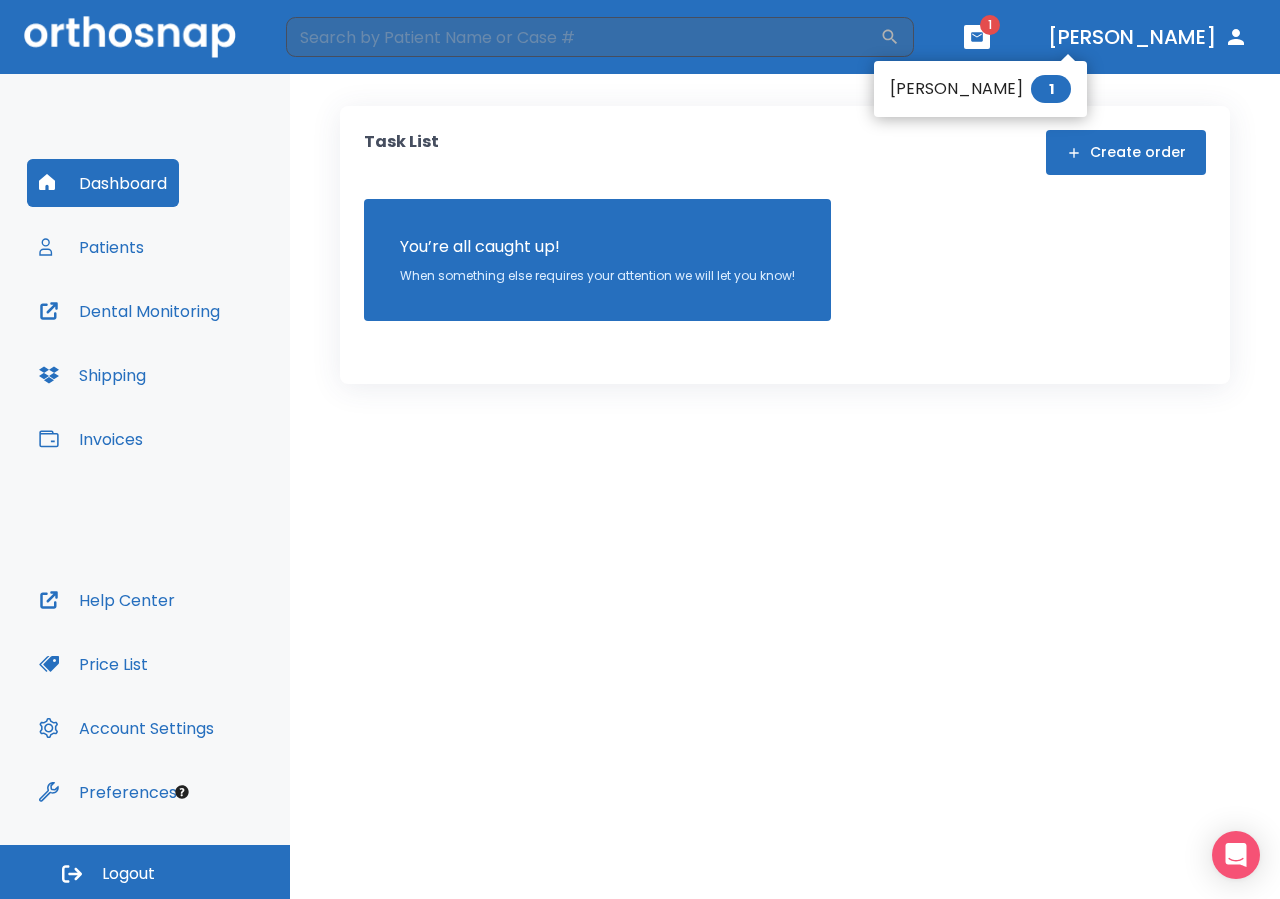 click at bounding box center (640, 449) 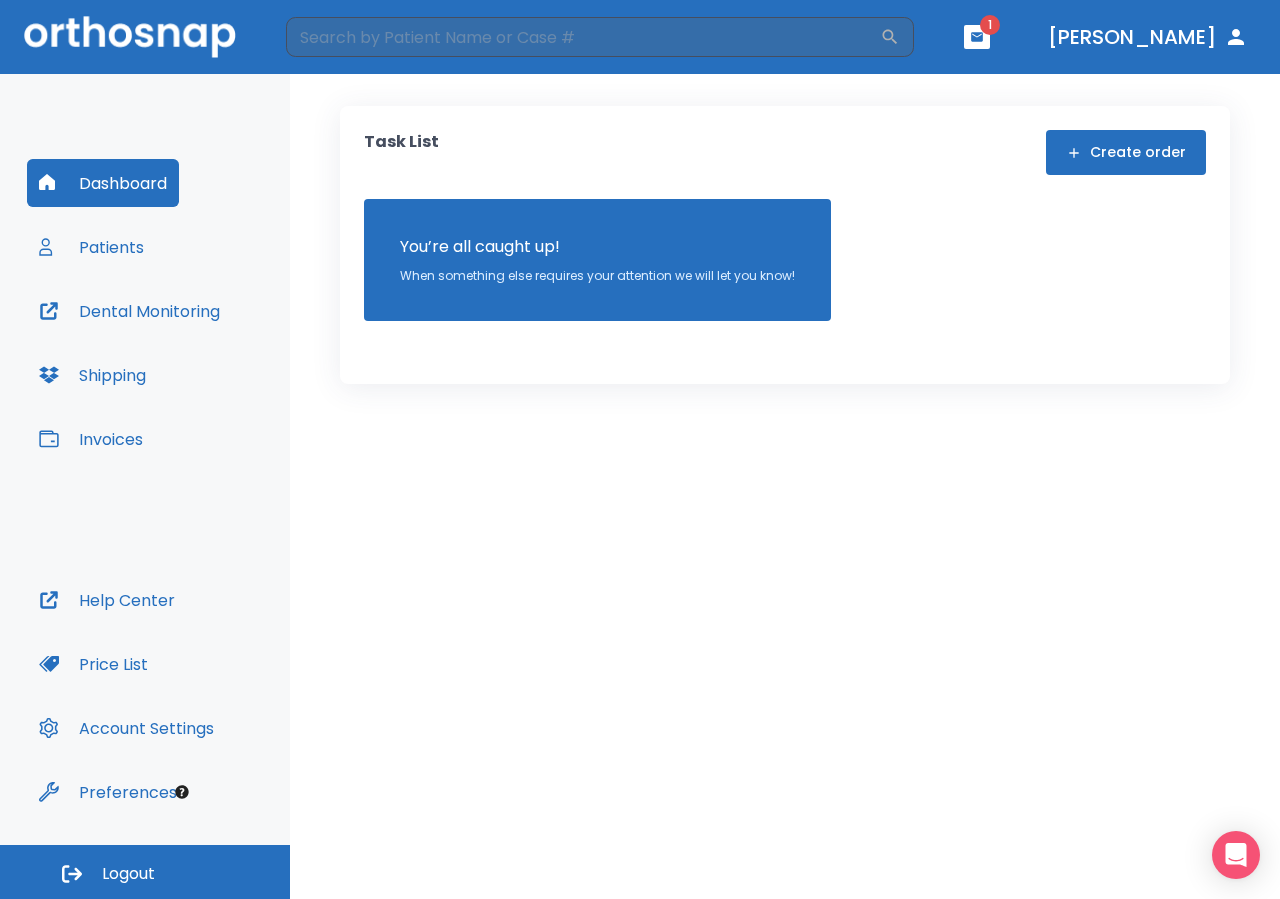 click on "Patients" at bounding box center [91, 247] 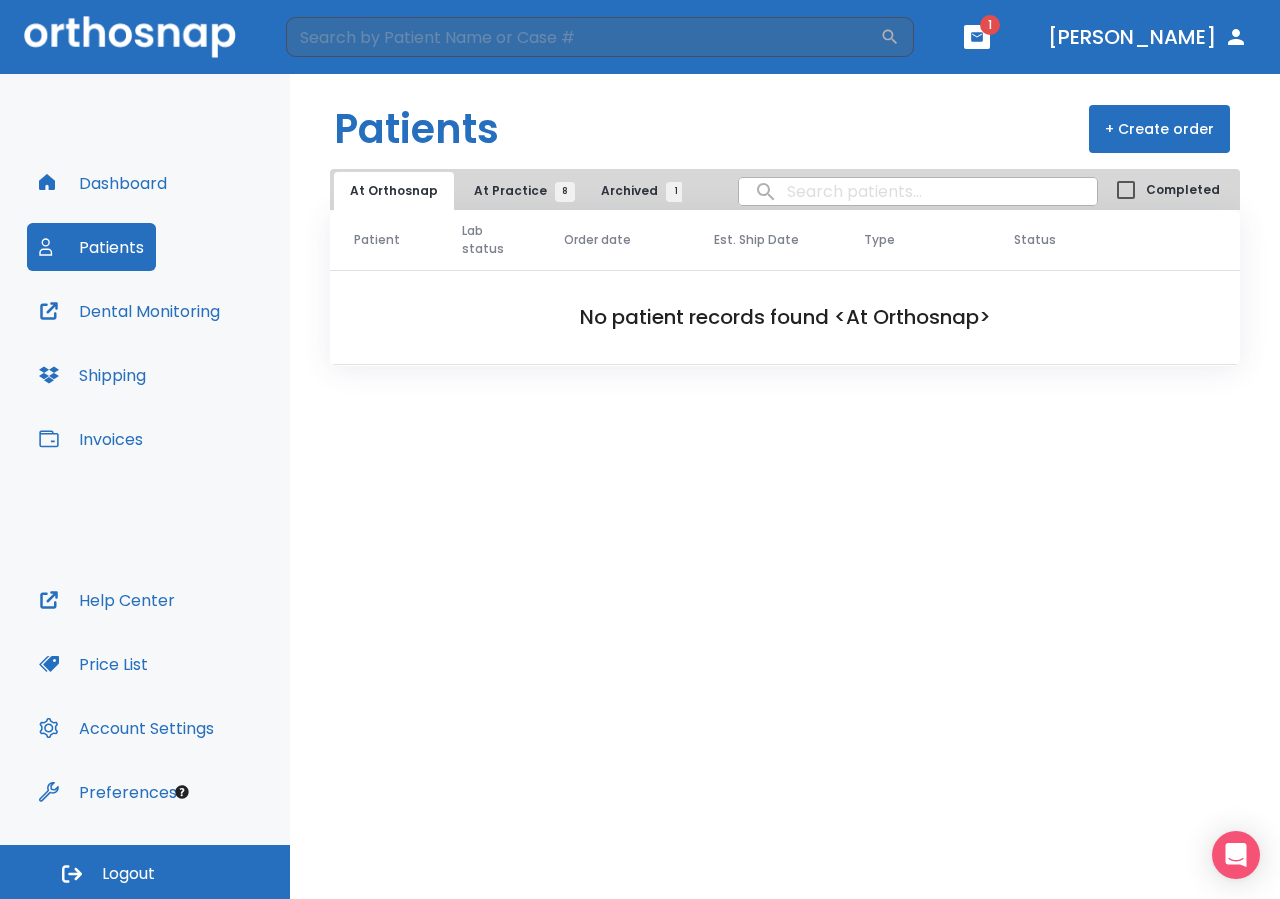 click on "+ Create order" at bounding box center (1159, 129) 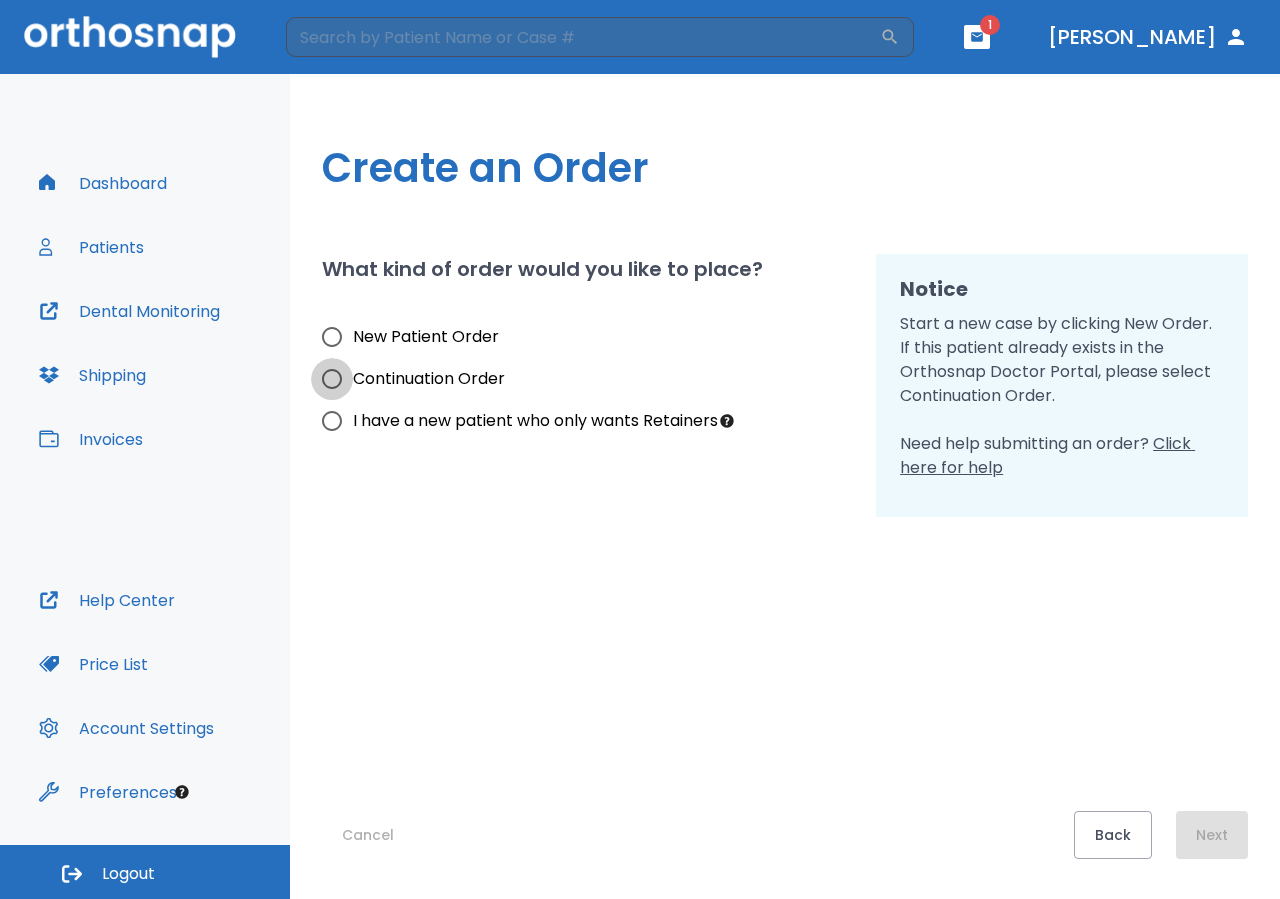 click on "Continuation Order" at bounding box center (332, 379) 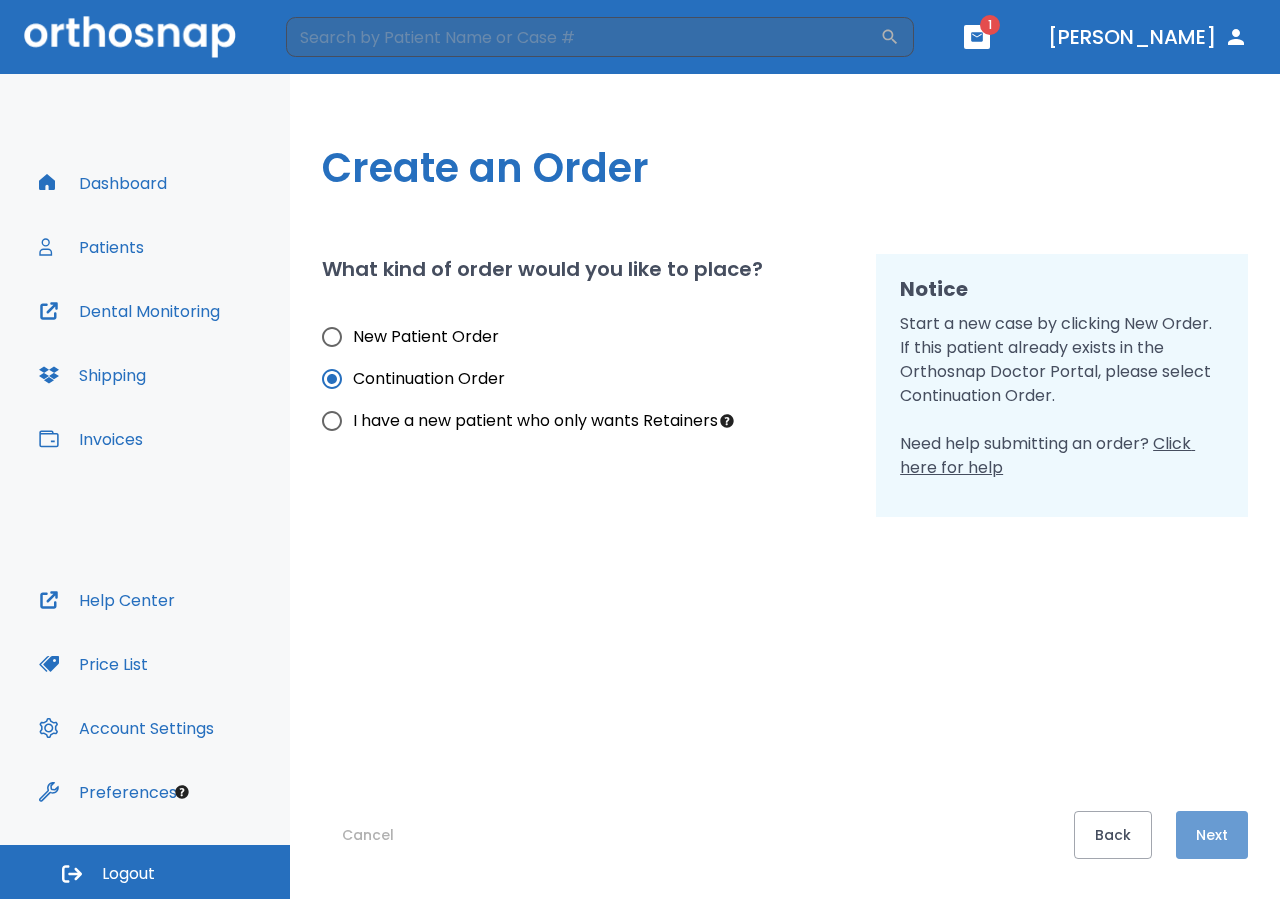 click on "Next" at bounding box center (1212, 835) 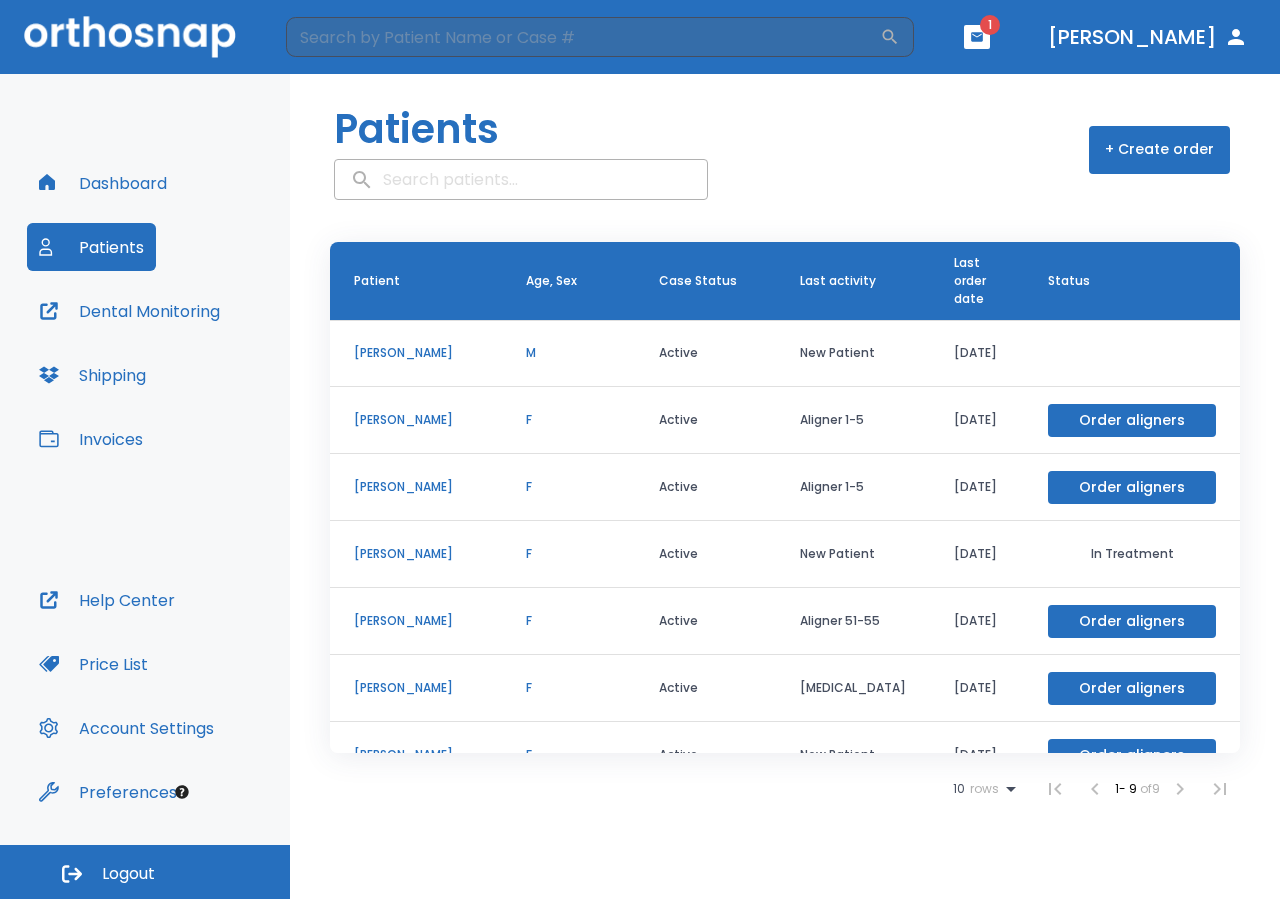 click on "[PERSON_NAME]" at bounding box center [416, 420] 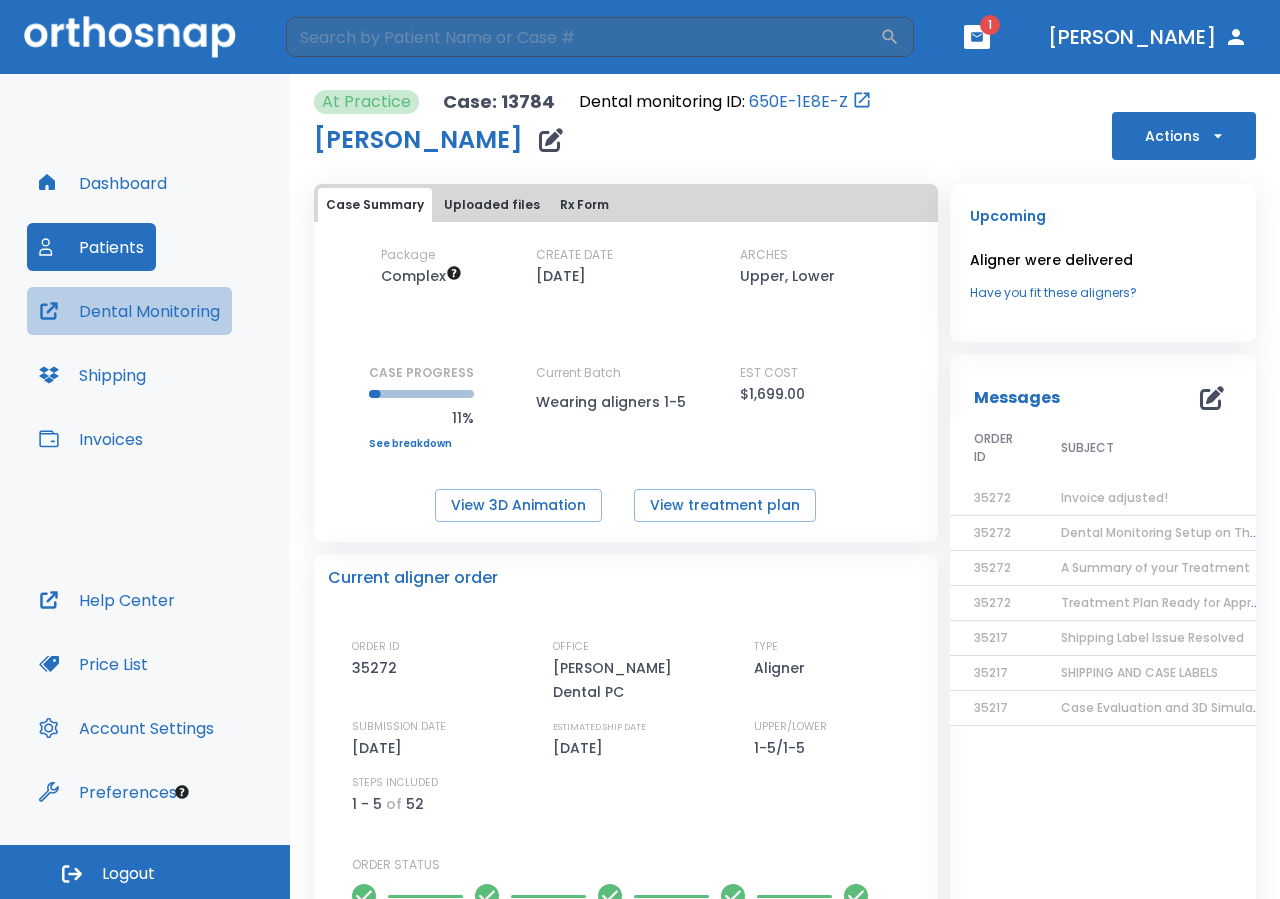 click on "Dental Monitoring" at bounding box center (129, 311) 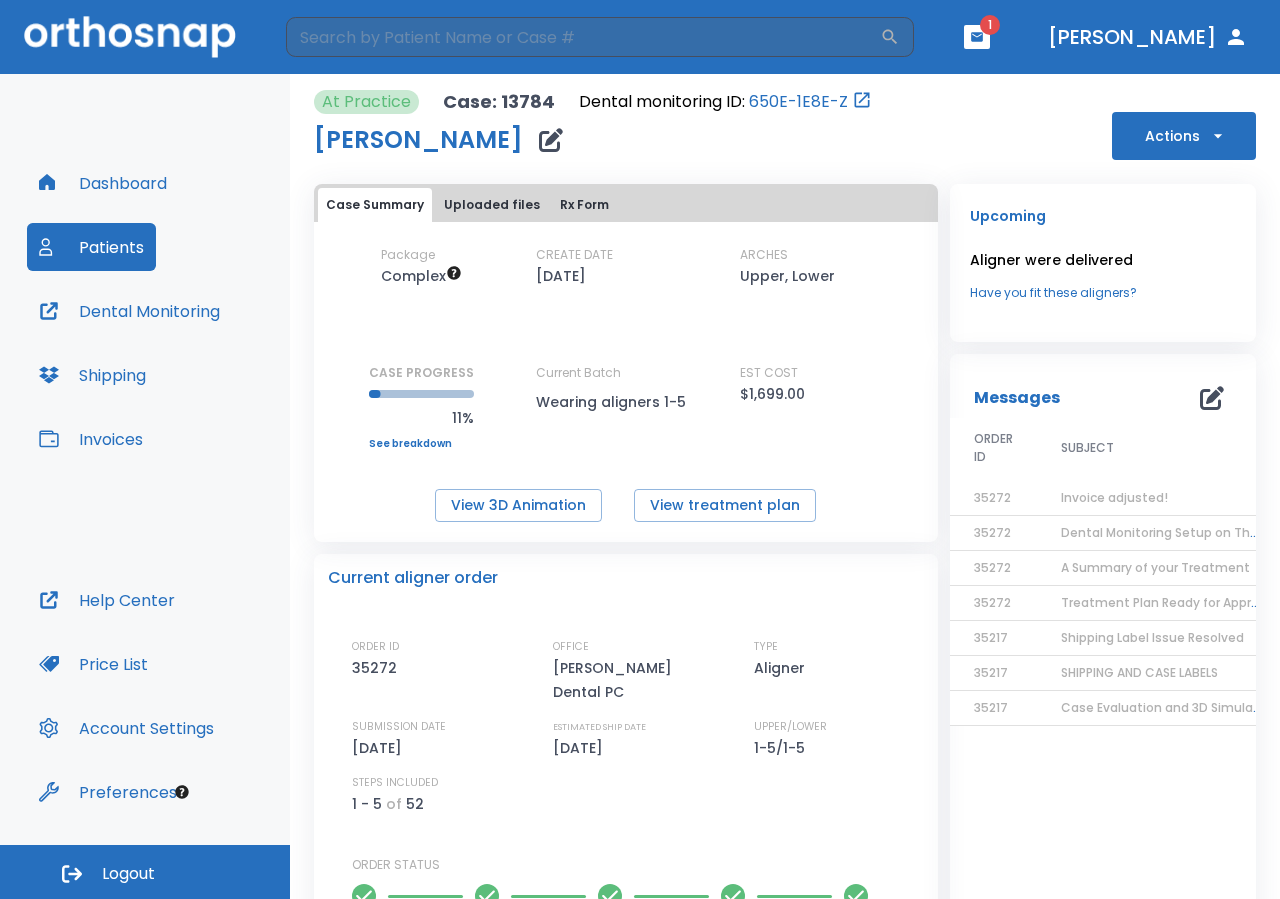 click on "Dental Monitoring" at bounding box center [129, 311] 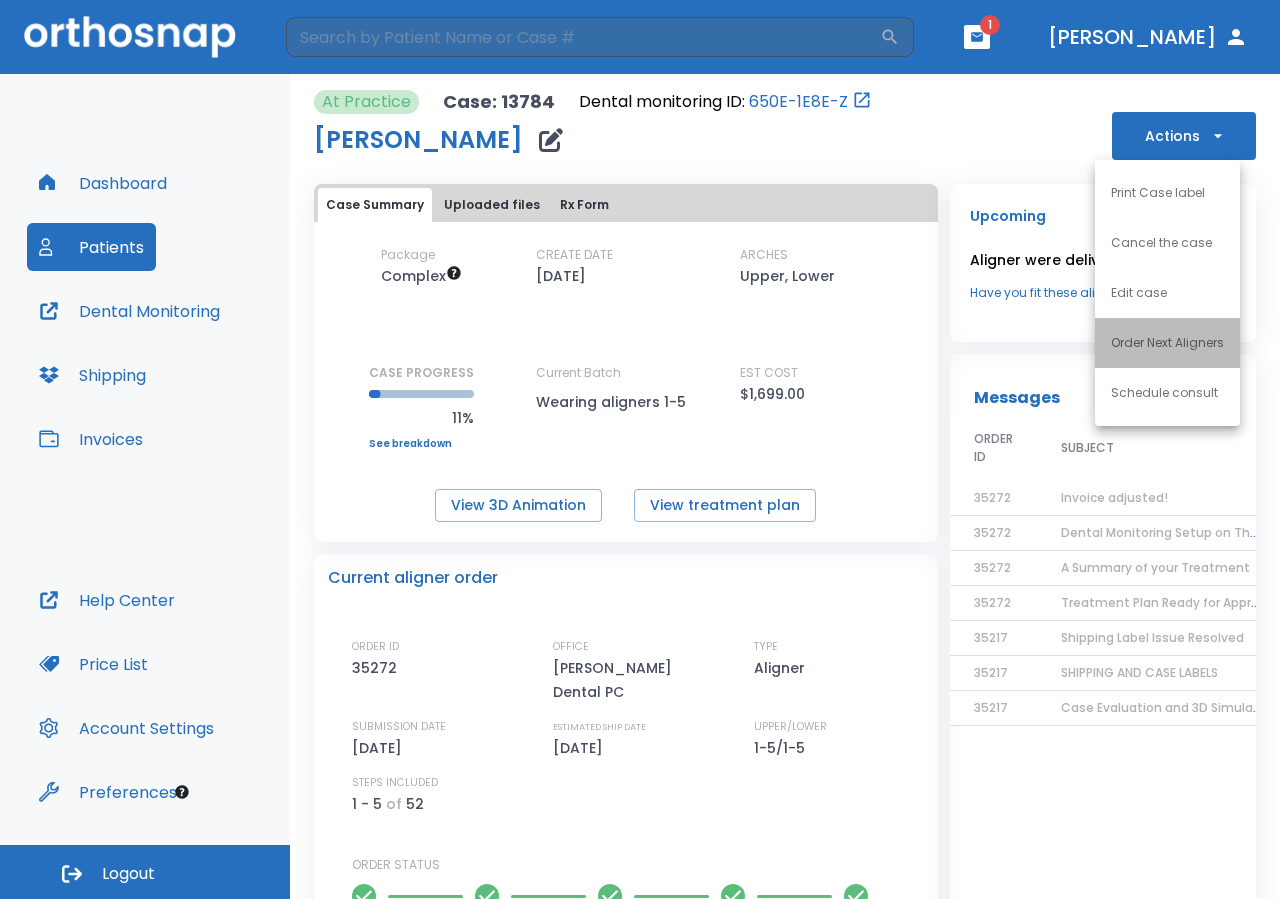 click on "Order Next Aligners" at bounding box center [1167, 343] 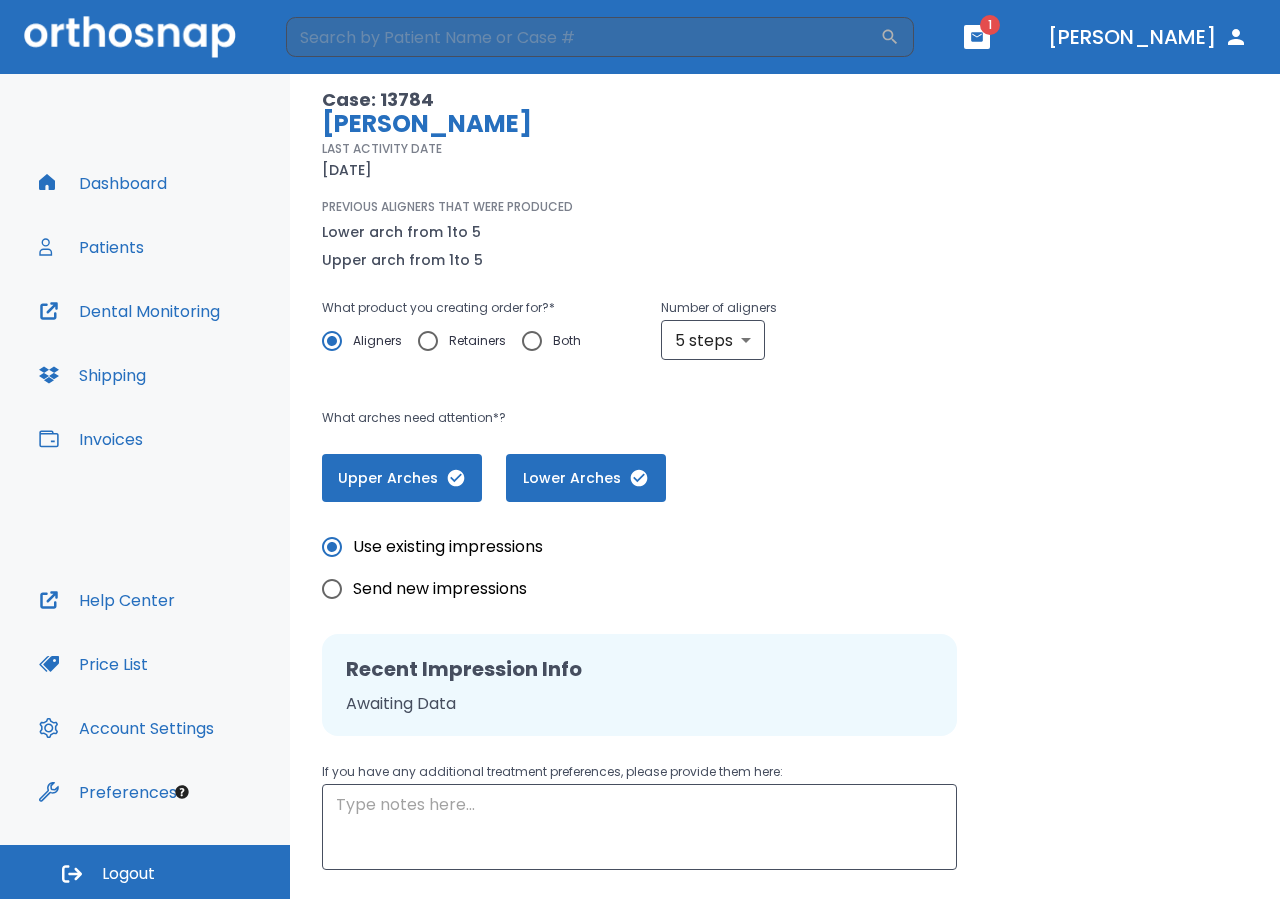 scroll, scrollTop: 269, scrollLeft: 0, axis: vertical 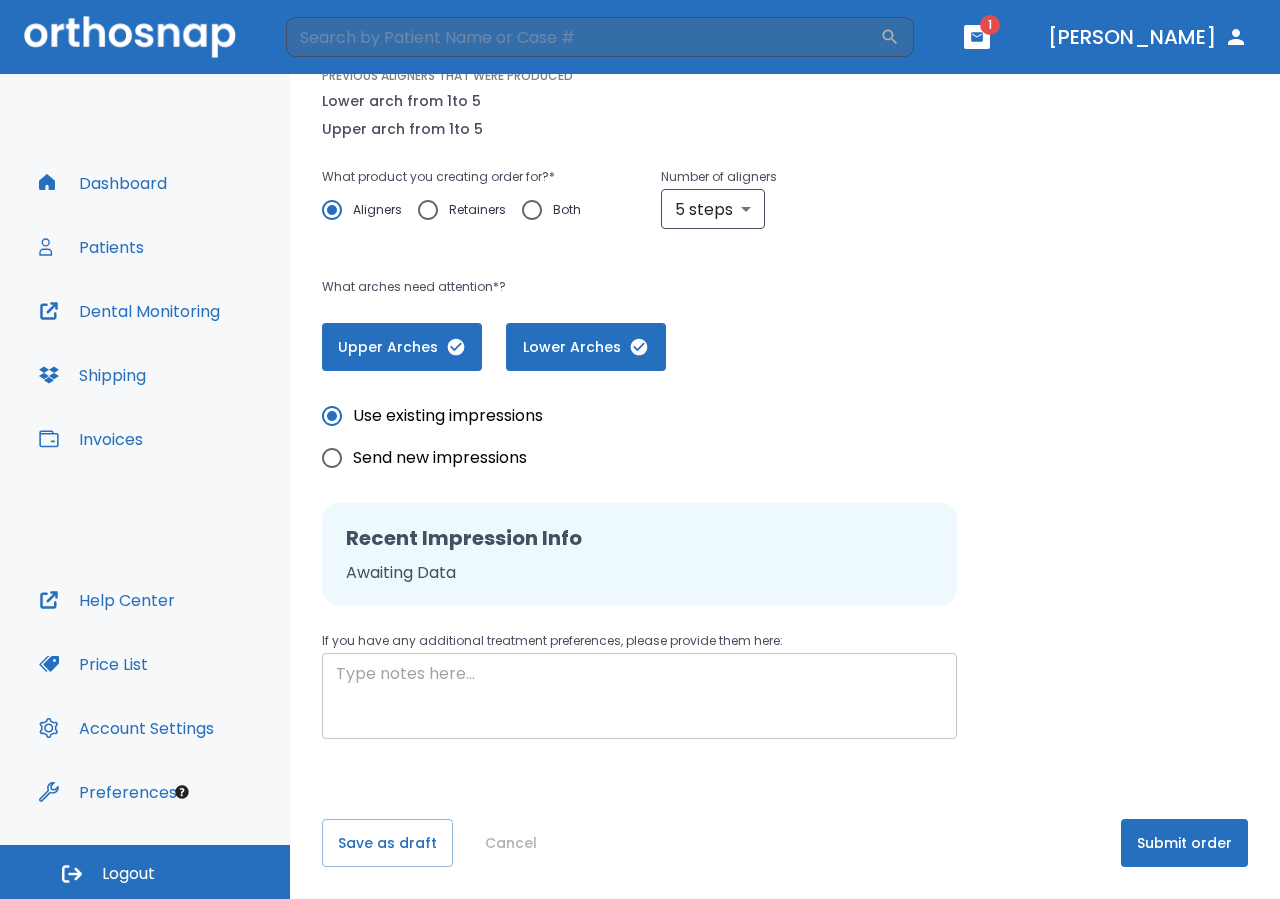 click at bounding box center (639, 696) 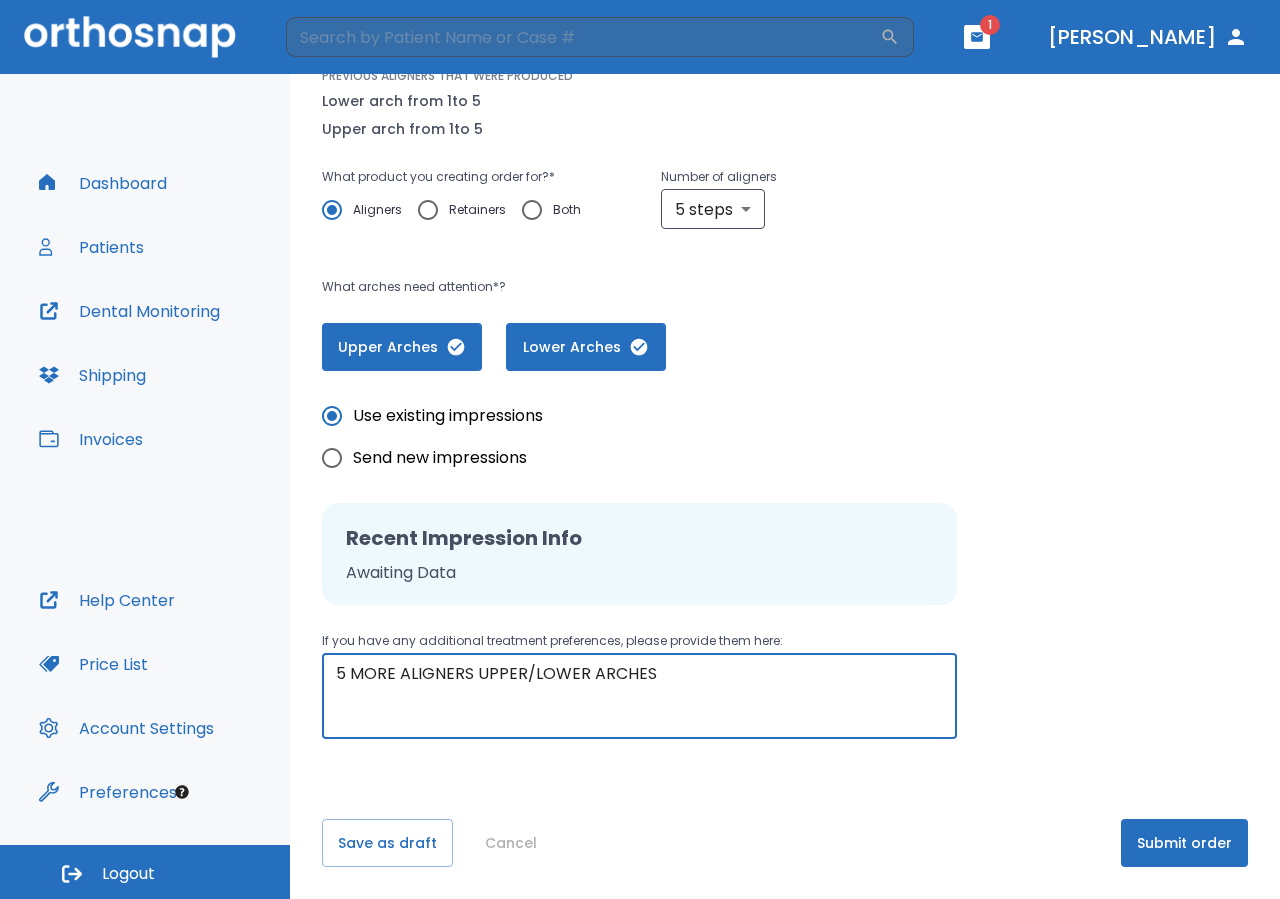 type on "5 MORE ALIGNERS UPPER/LOWER ARCHES" 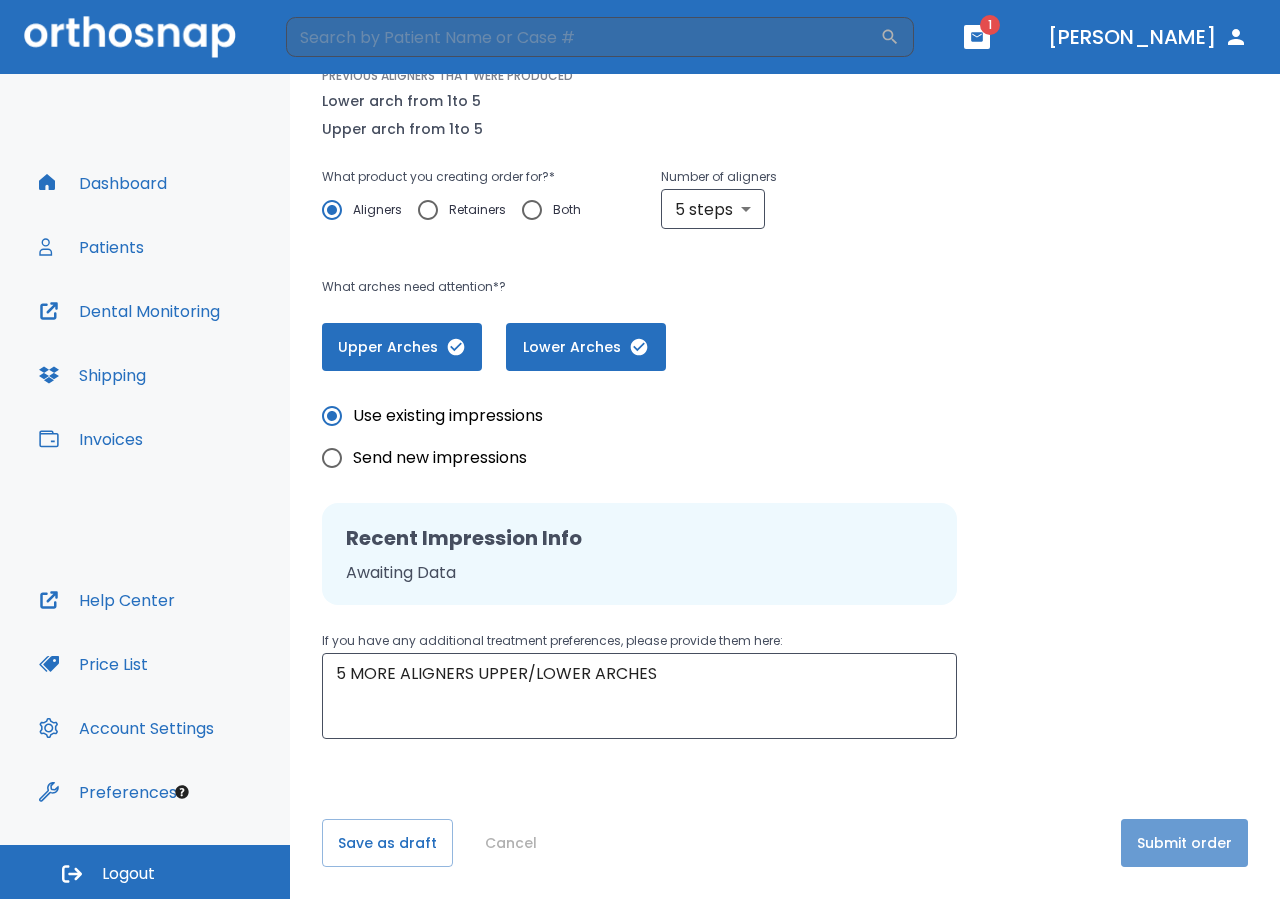 click on "Submit order" at bounding box center (1184, 843) 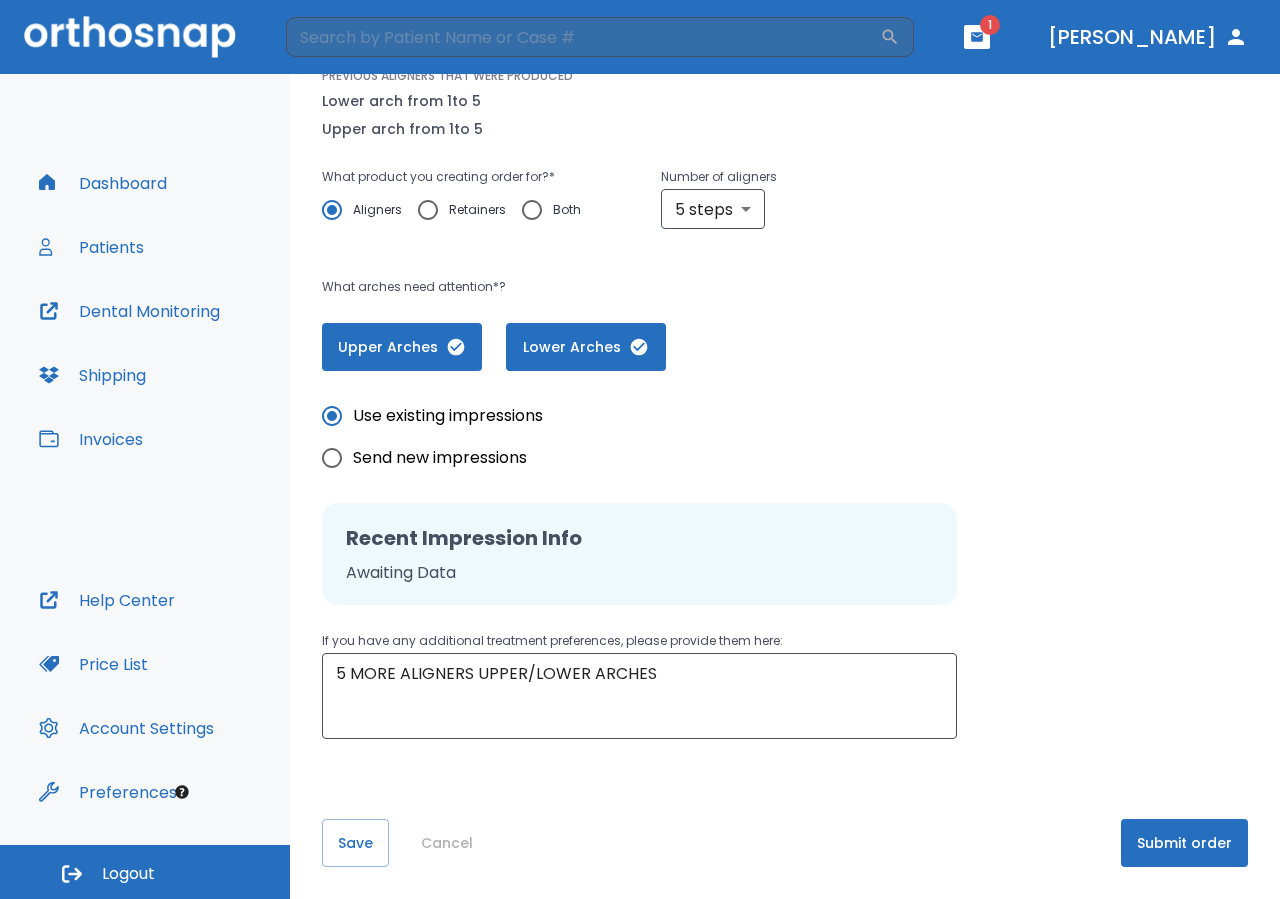 scroll, scrollTop: 173, scrollLeft: 0, axis: vertical 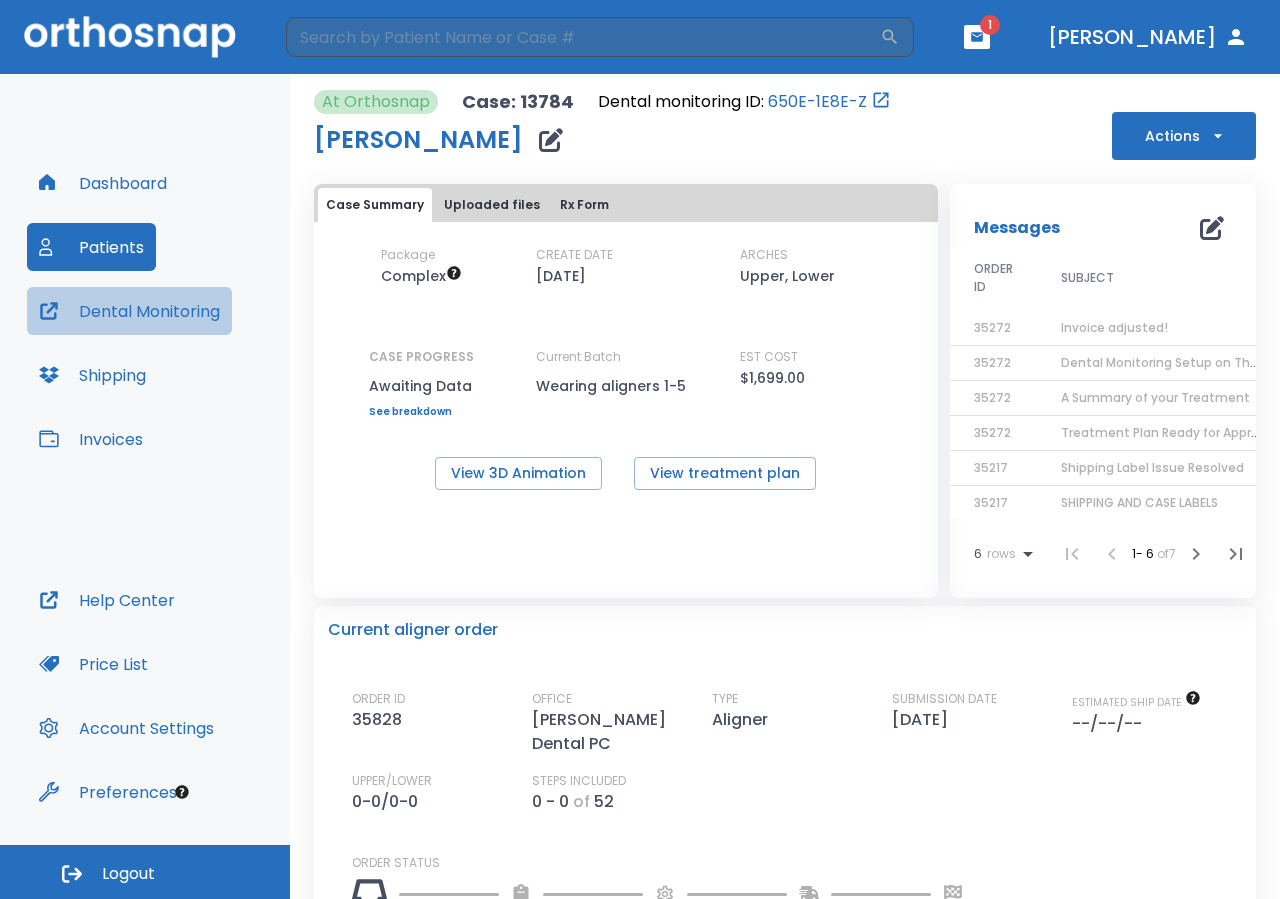 click on "Dental Monitoring" at bounding box center (129, 311) 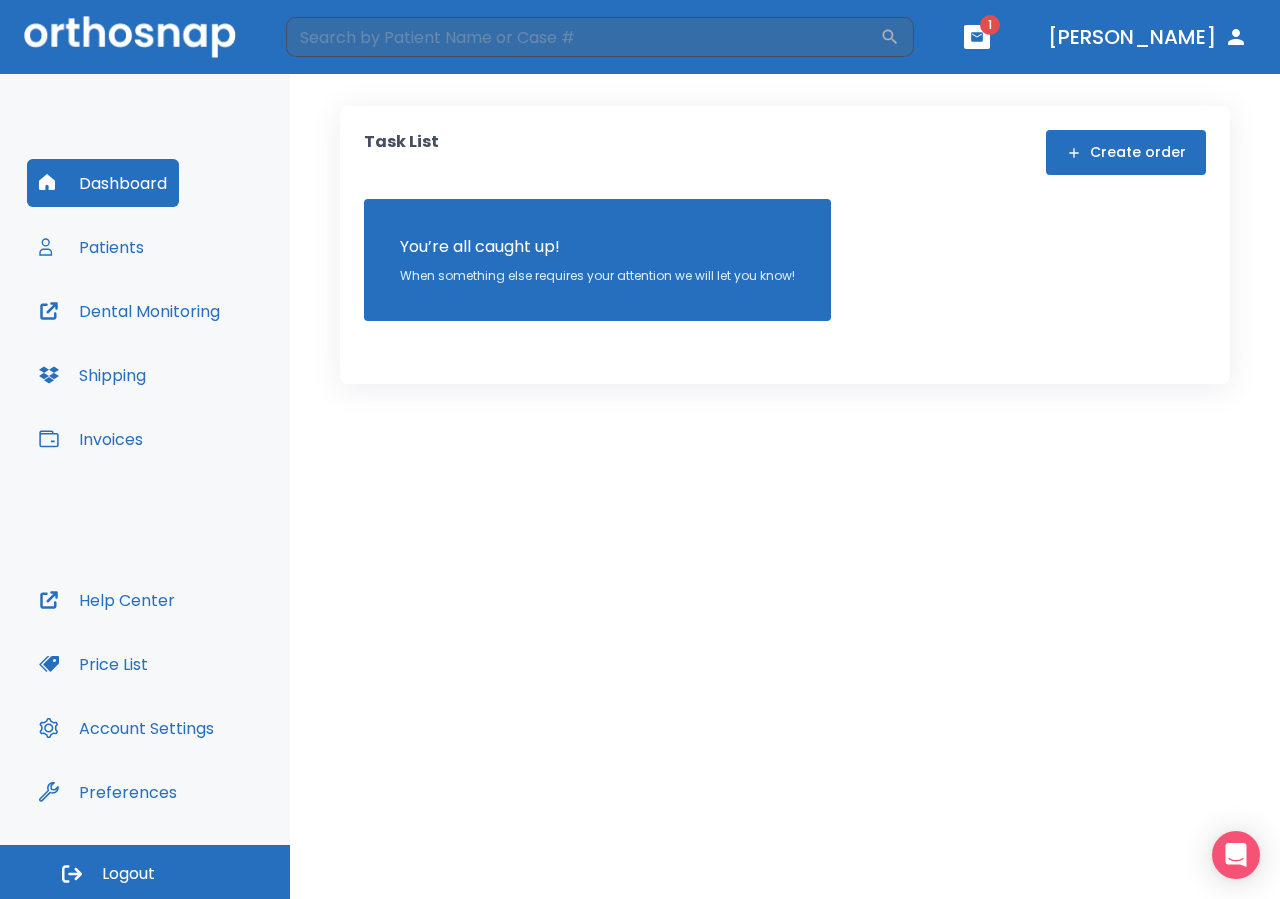 scroll, scrollTop: 0, scrollLeft: 0, axis: both 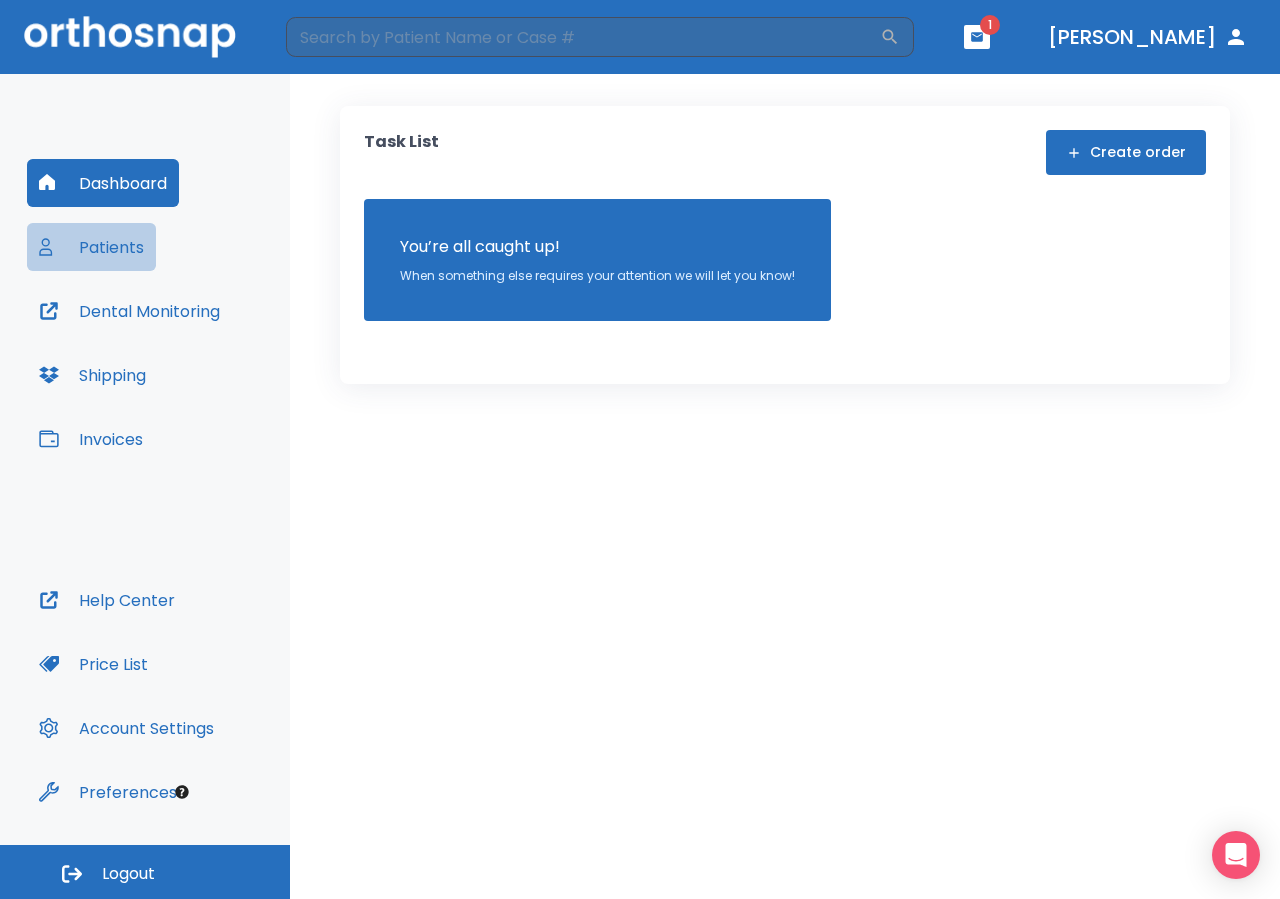 click on "Patients" at bounding box center (91, 247) 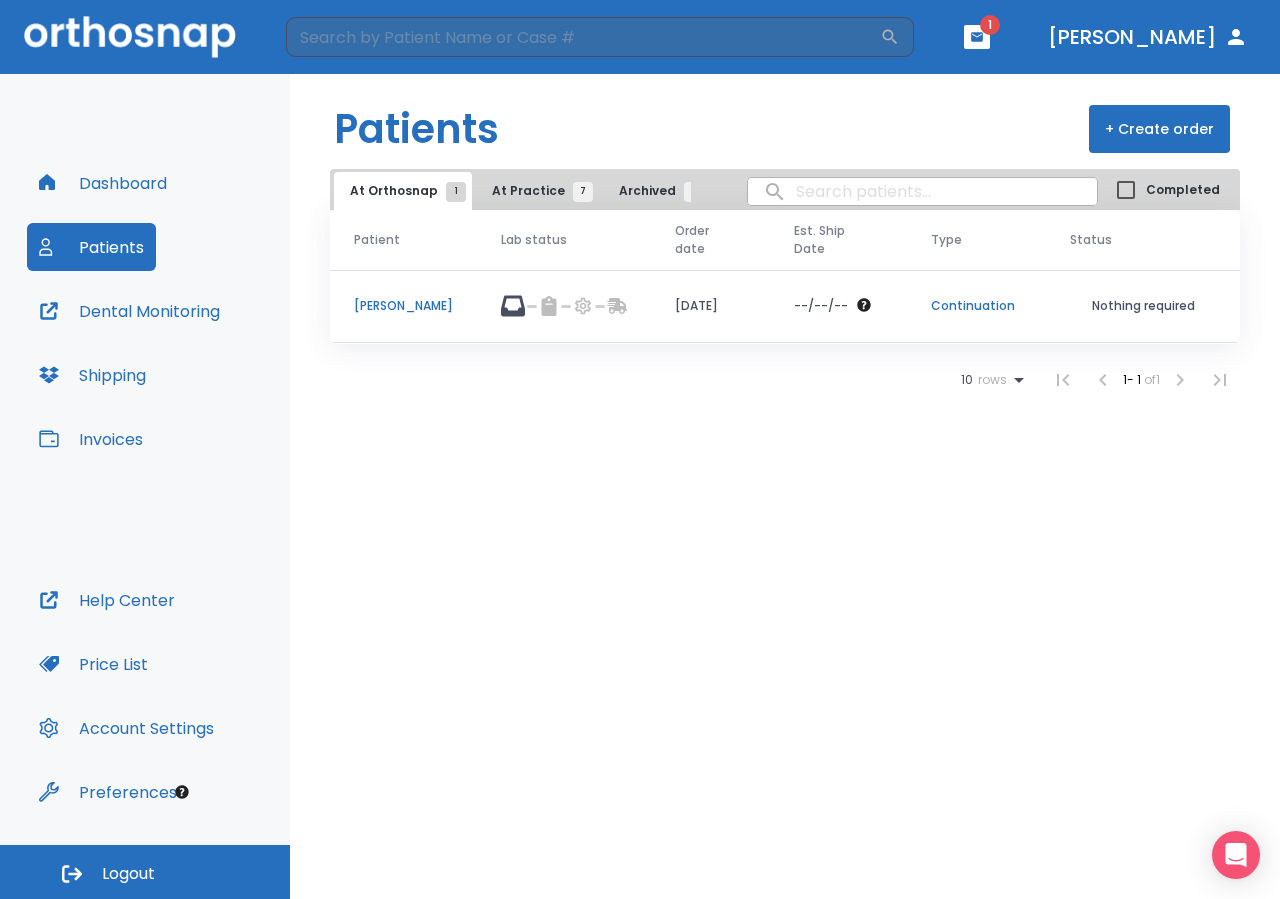 click on "Continuation" at bounding box center [977, 306] 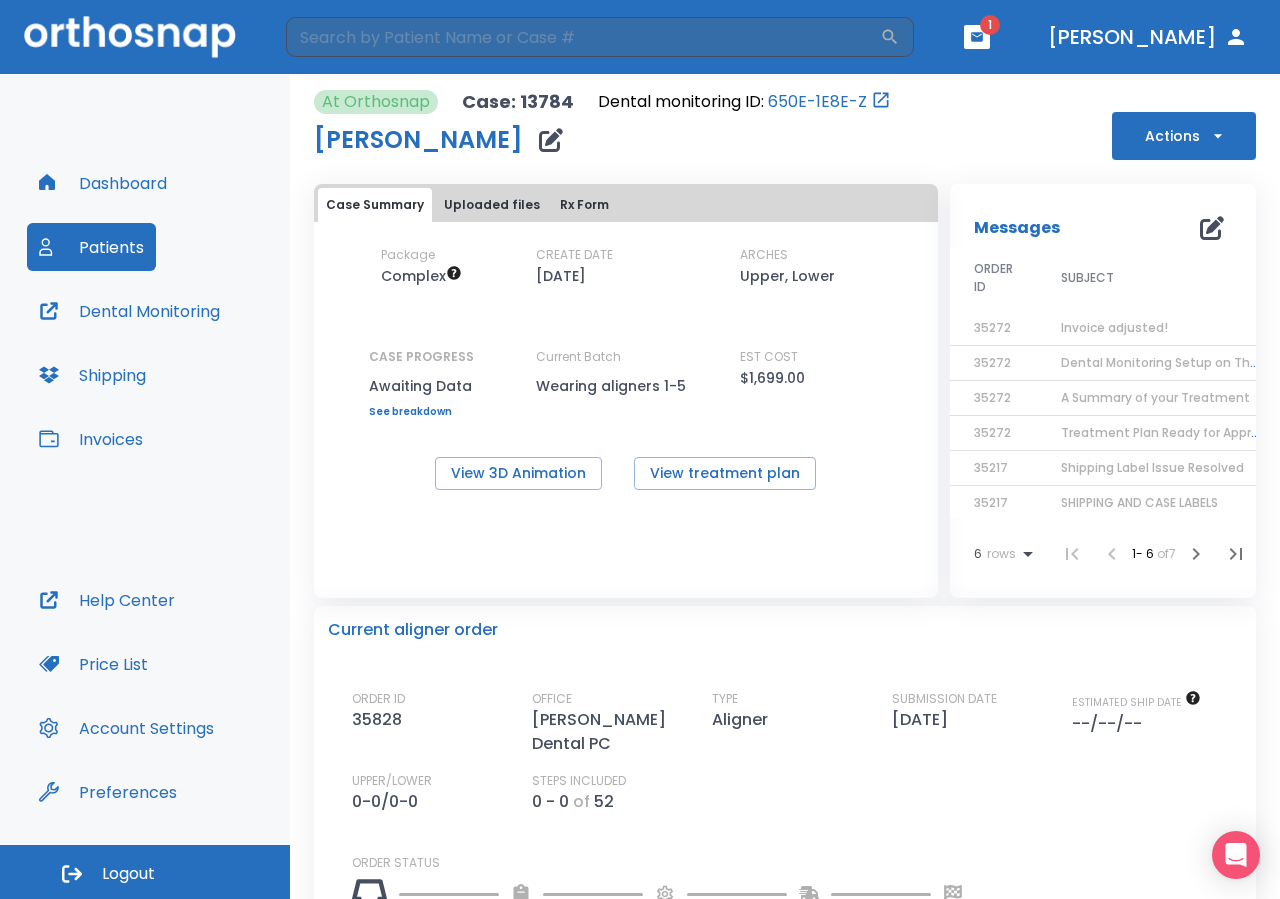 click on "Dental Monitoring" at bounding box center (129, 311) 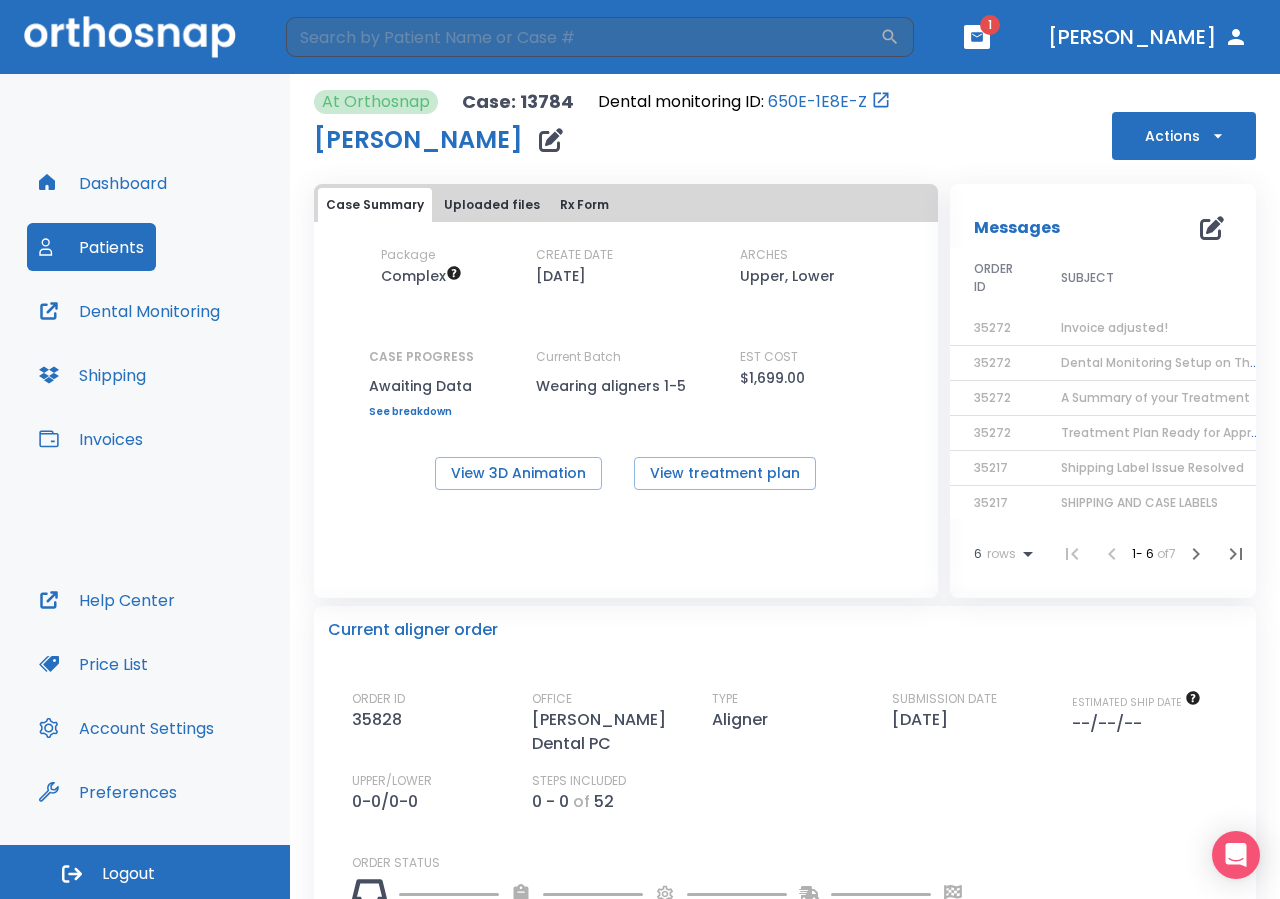 scroll, scrollTop: 21, scrollLeft: 0, axis: vertical 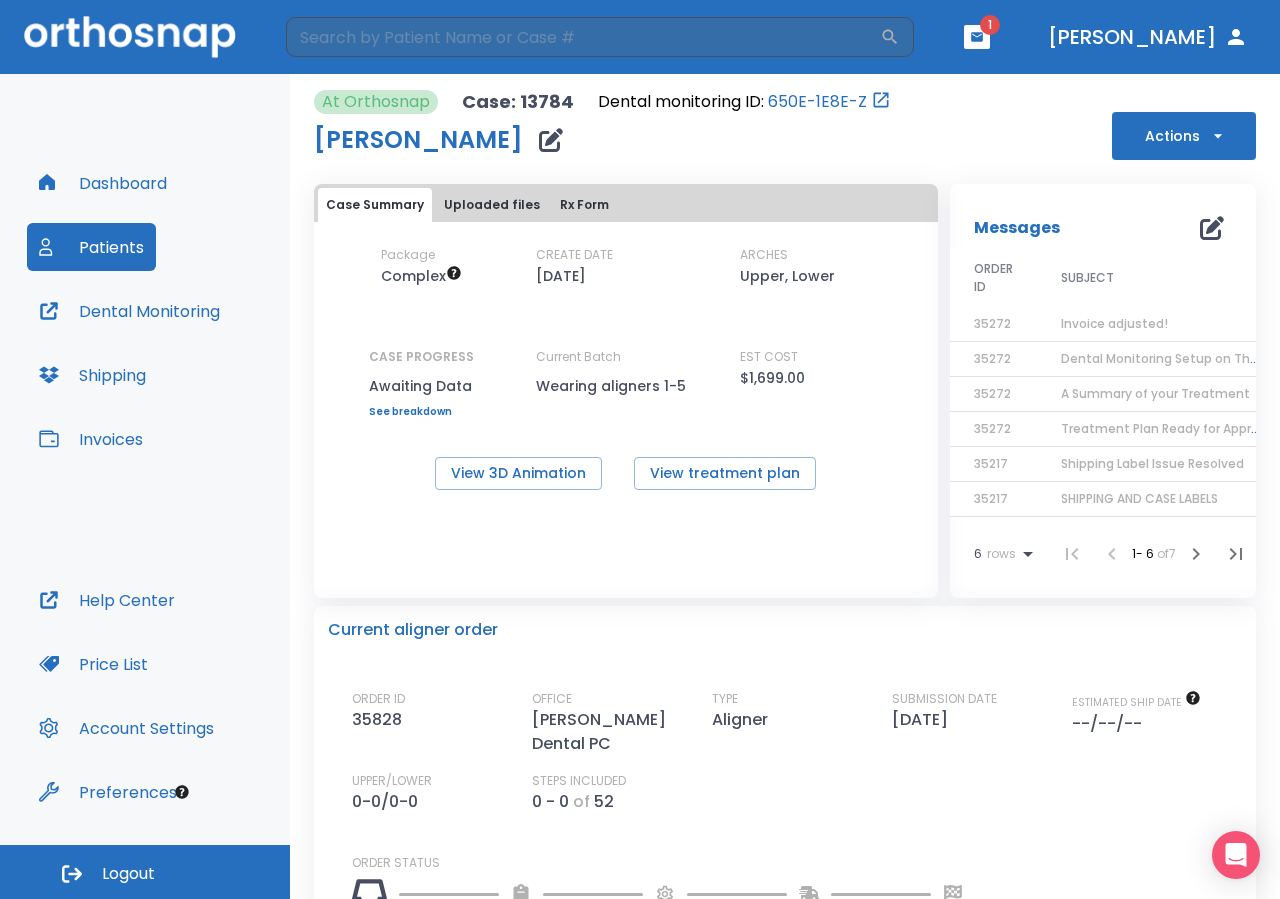 click on "Dental Monitoring Setup on The Delivery Day" at bounding box center (1199, 358) 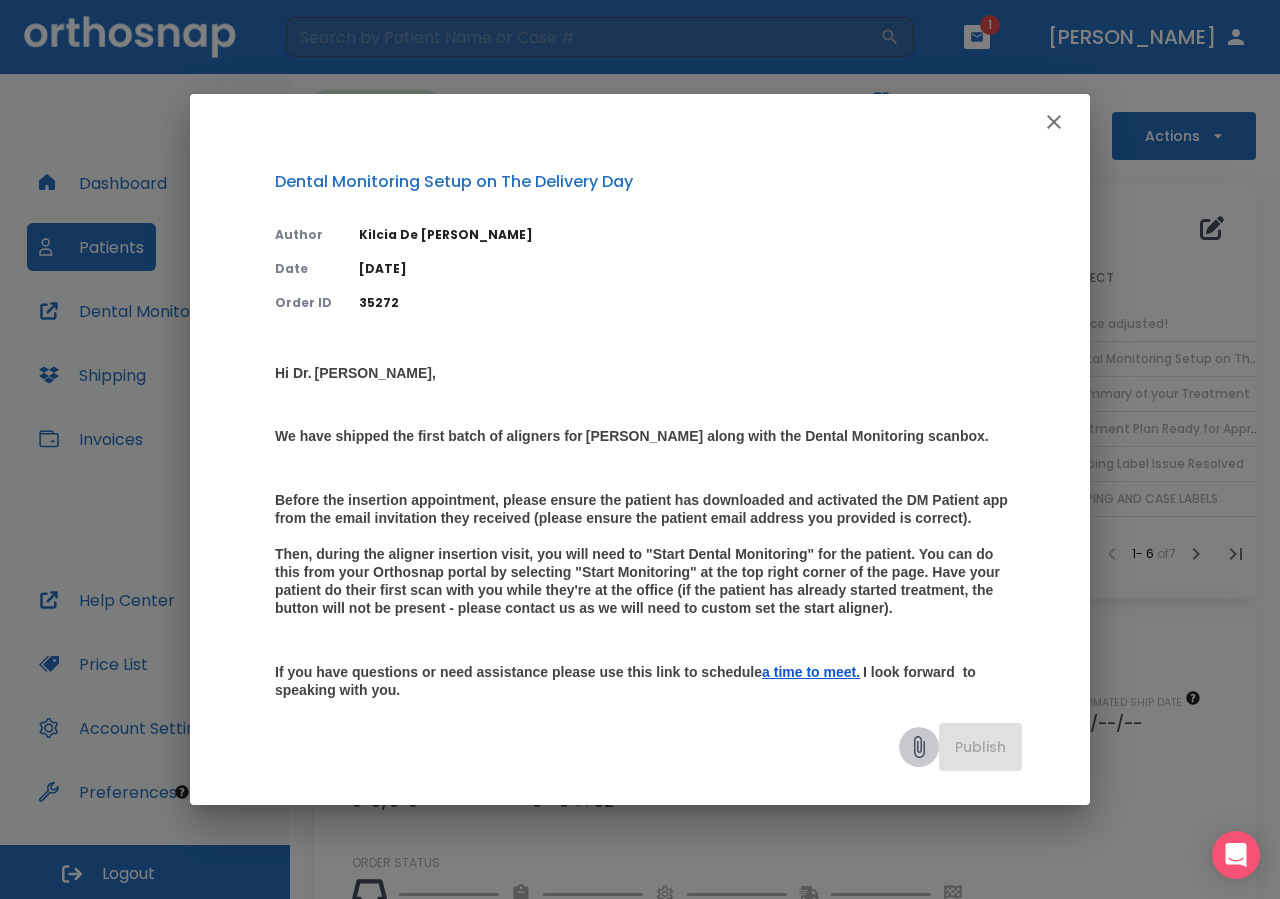 click 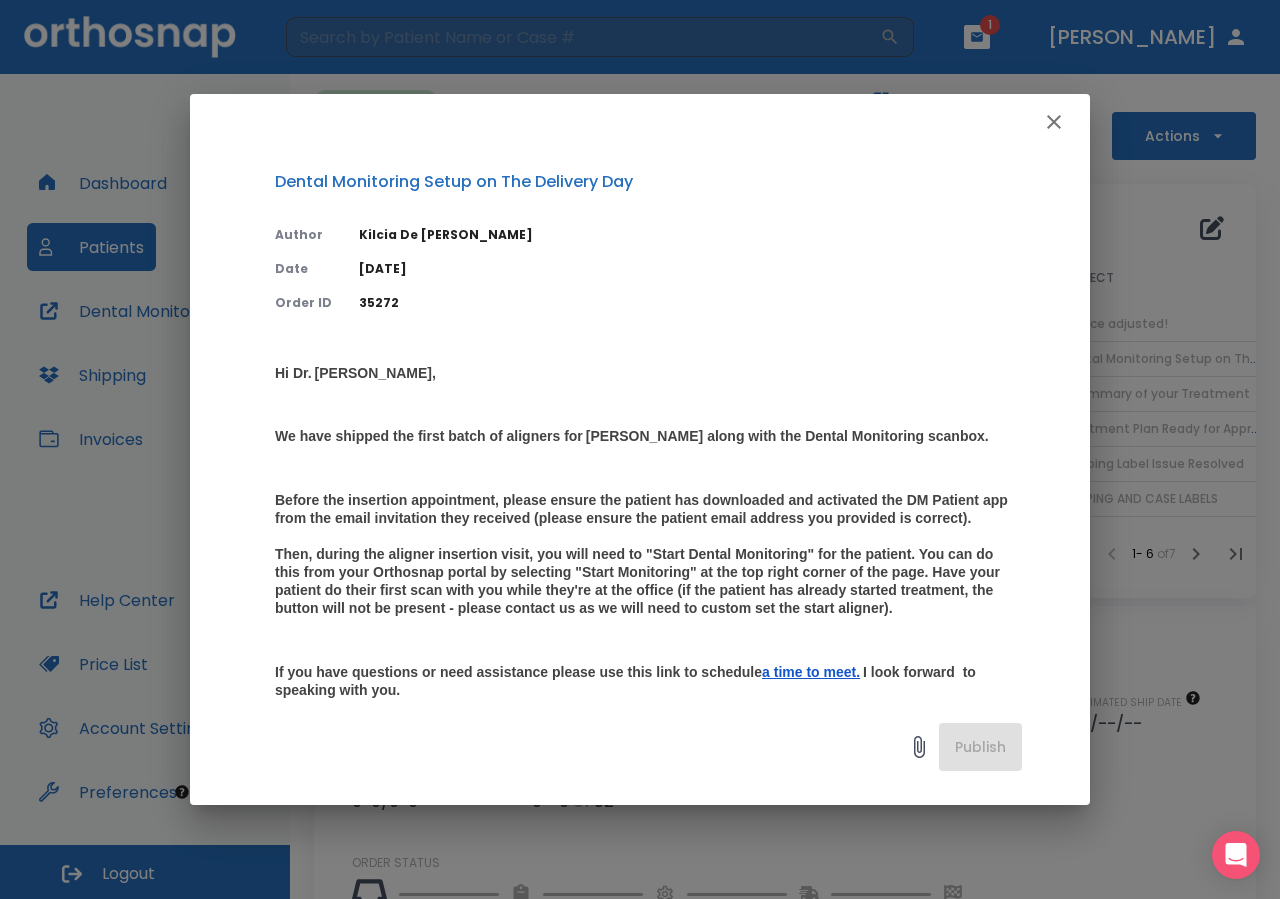click 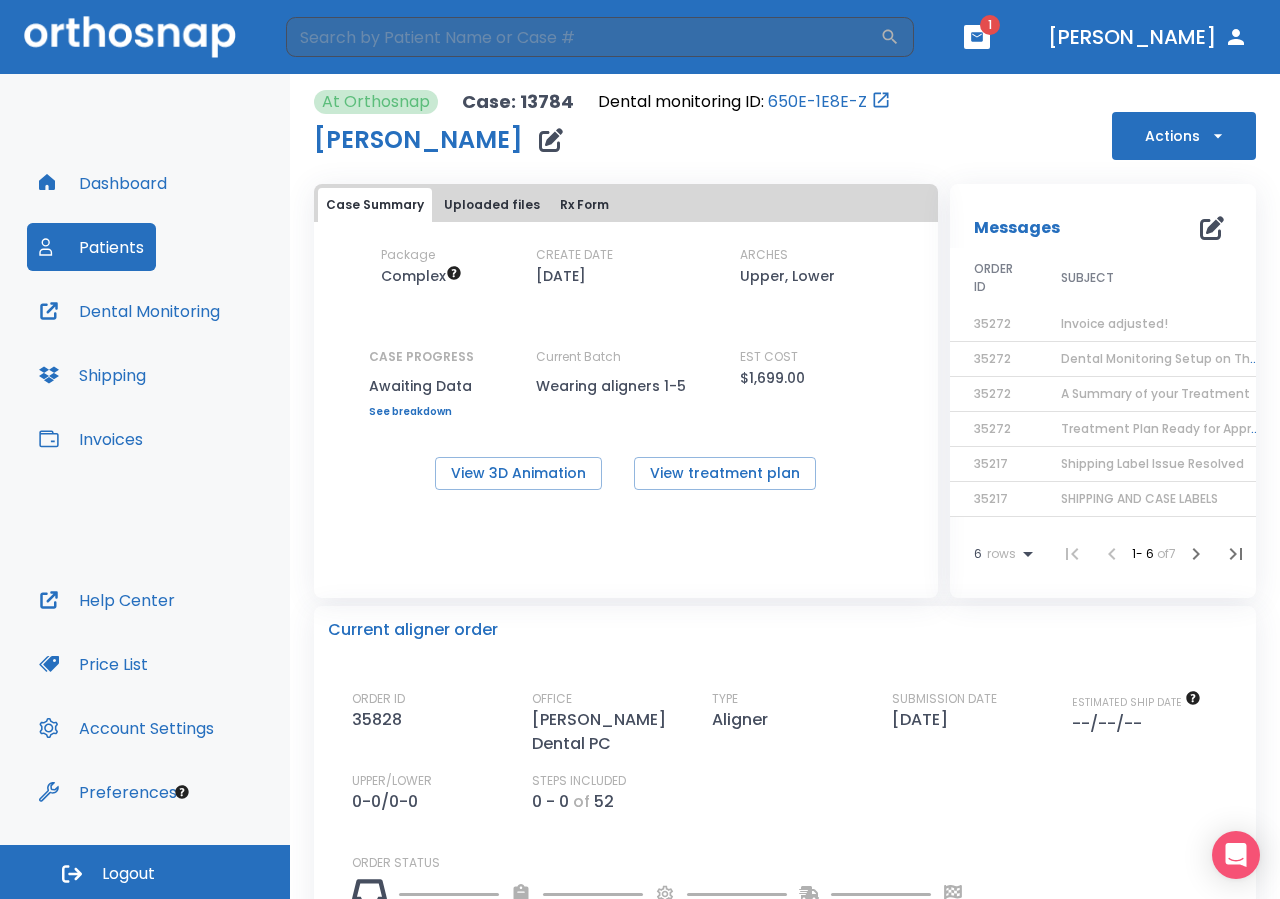 click on "Dental Monitoring" at bounding box center (129, 311) 